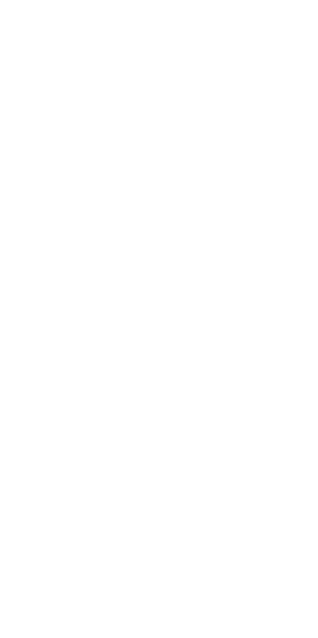 scroll, scrollTop: 0, scrollLeft: 0, axis: both 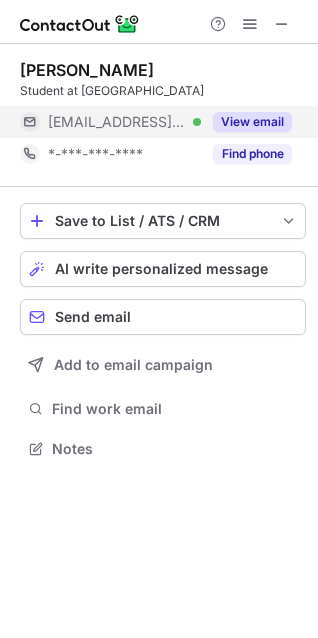 click on "View email" at bounding box center [252, 122] 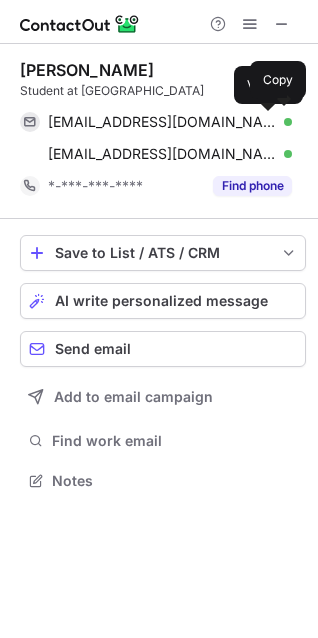 scroll, scrollTop: 10, scrollLeft: 10, axis: both 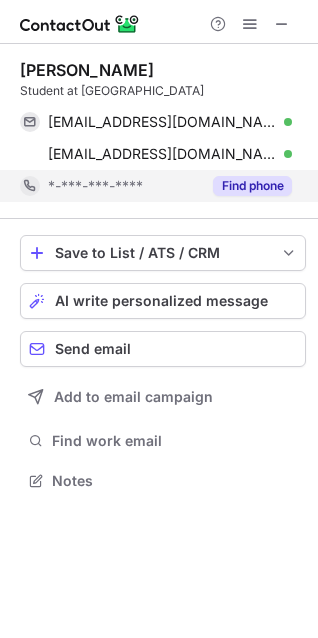 click on "Find phone" at bounding box center [252, 186] 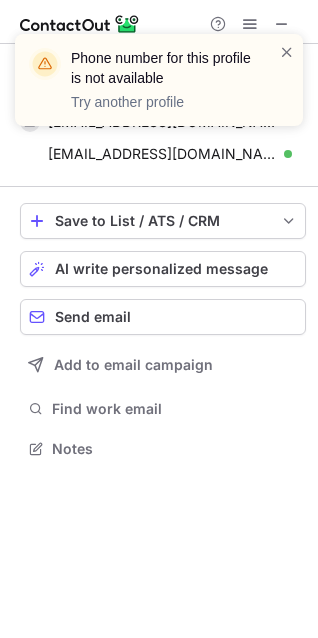 scroll, scrollTop: 435, scrollLeft: 318, axis: both 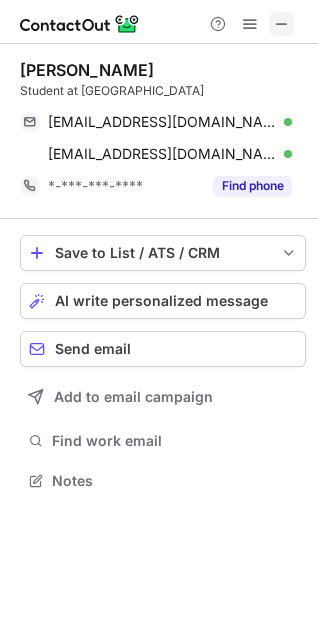 click at bounding box center (282, 24) 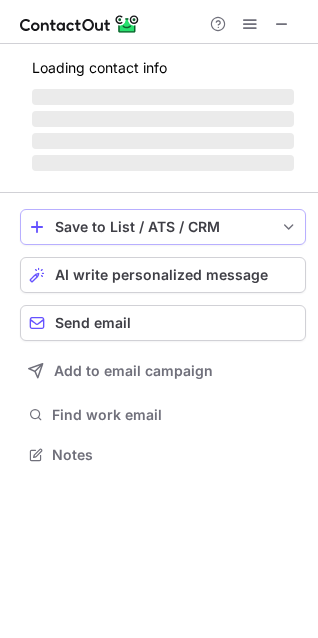 scroll, scrollTop: 441, scrollLeft: 318, axis: both 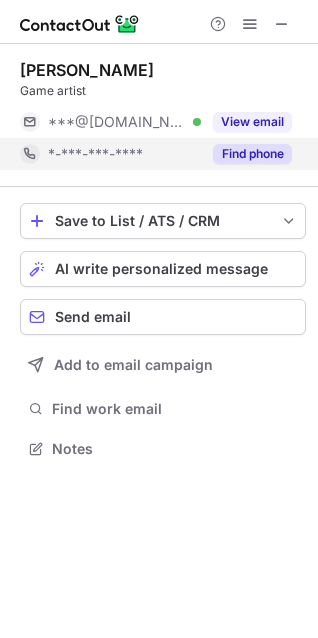 click on "Find phone" at bounding box center (252, 154) 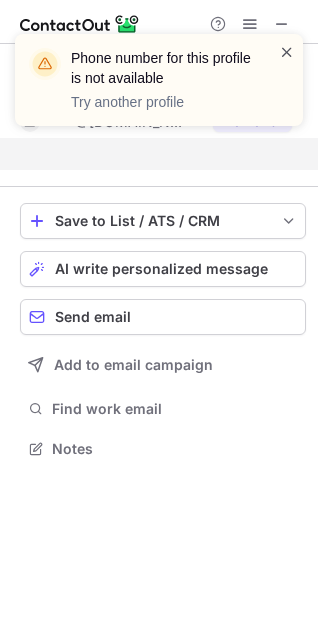 scroll, scrollTop: 403, scrollLeft: 318, axis: both 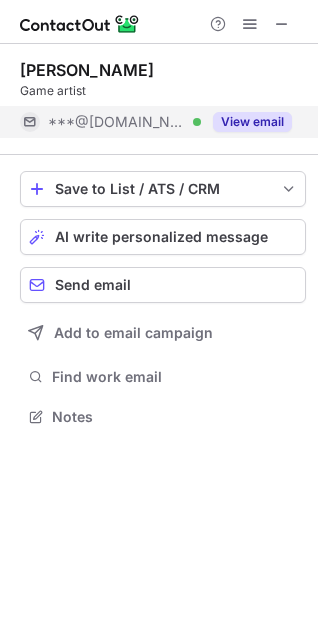 click on "View email" at bounding box center [252, 122] 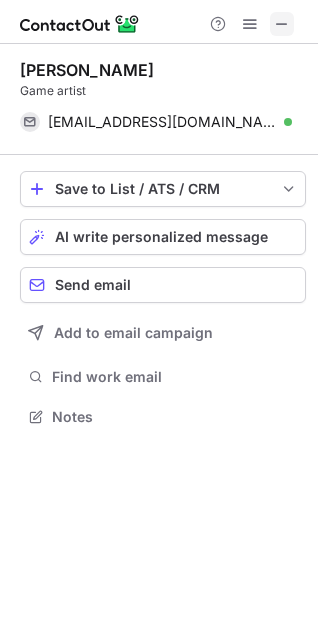 click at bounding box center [282, 24] 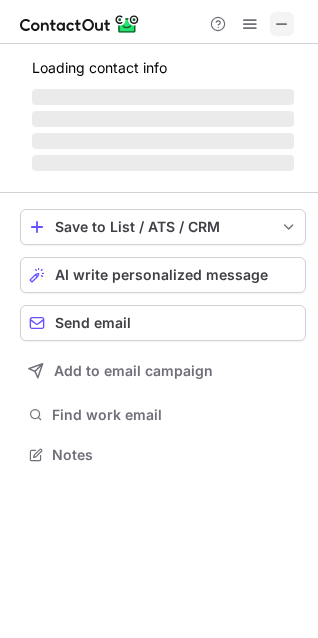 scroll, scrollTop: 441, scrollLeft: 318, axis: both 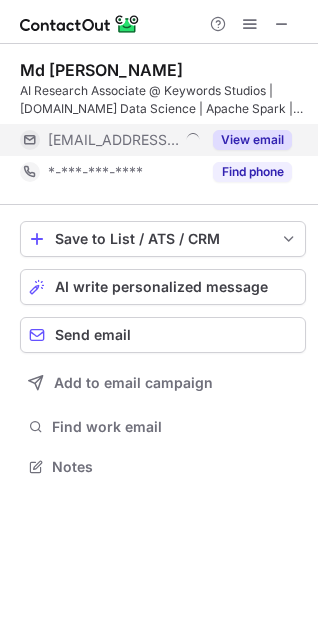 click on "View email" at bounding box center [252, 140] 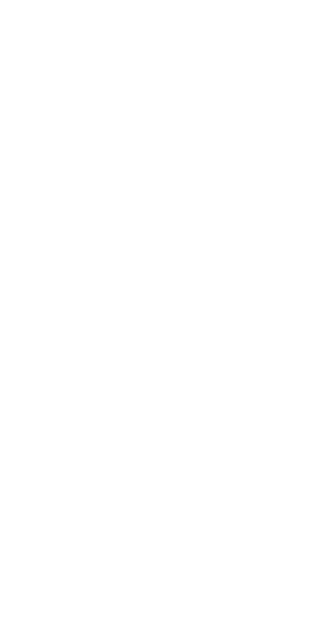 scroll, scrollTop: 0, scrollLeft: 0, axis: both 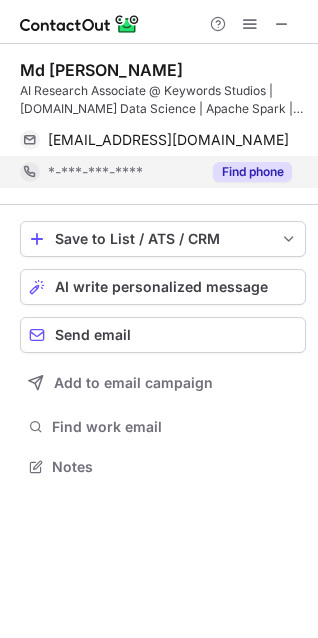 click on "Find phone" at bounding box center [252, 172] 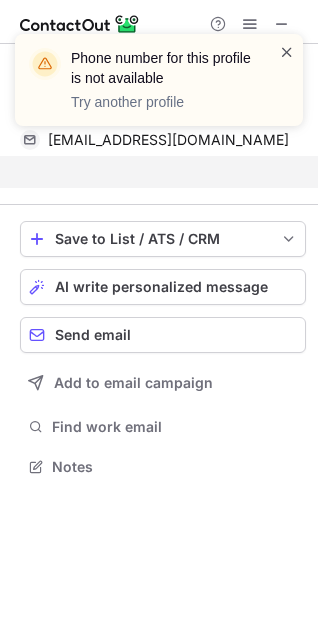 scroll, scrollTop: 421, scrollLeft: 318, axis: both 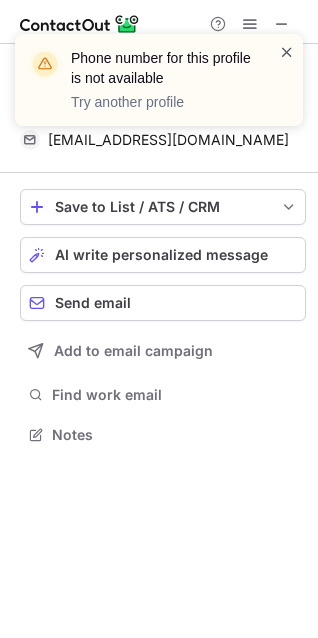 click at bounding box center (287, 52) 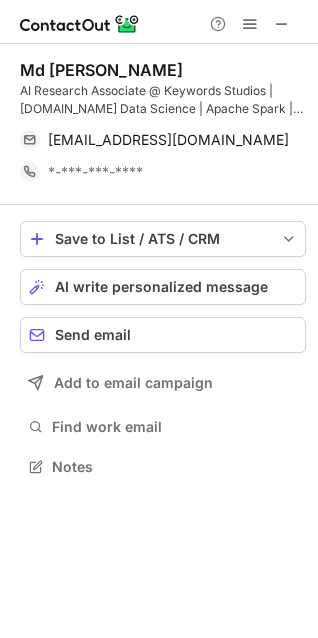 scroll, scrollTop: 10, scrollLeft: 10, axis: both 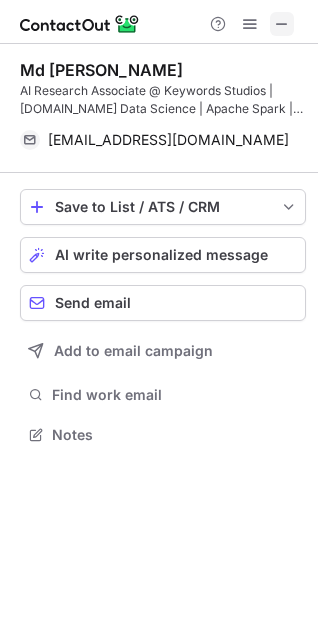 click at bounding box center [282, 24] 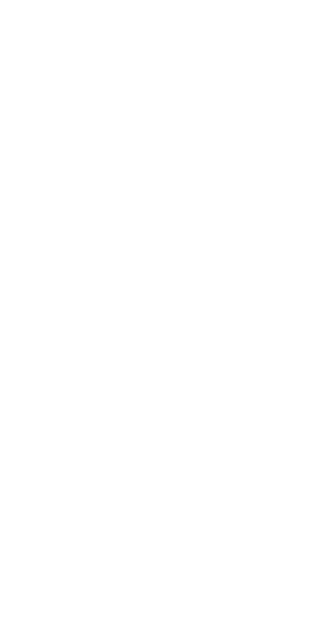 scroll, scrollTop: 0, scrollLeft: 0, axis: both 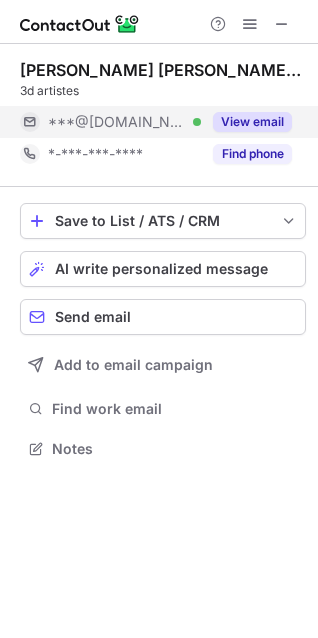 click on "View email" at bounding box center (252, 122) 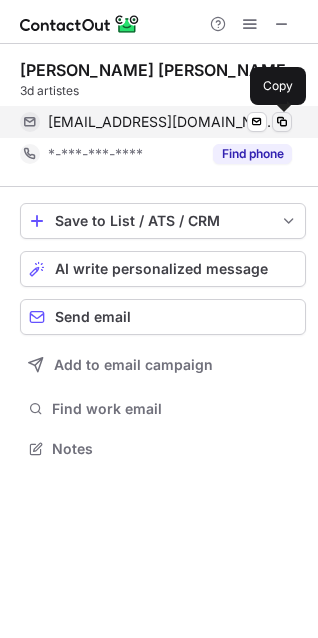 click at bounding box center [282, 122] 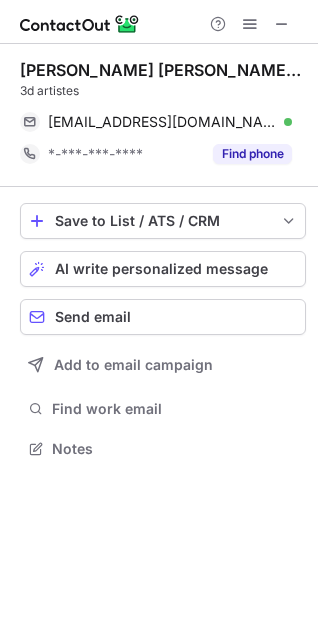 scroll, scrollTop: 435, scrollLeft: 318, axis: both 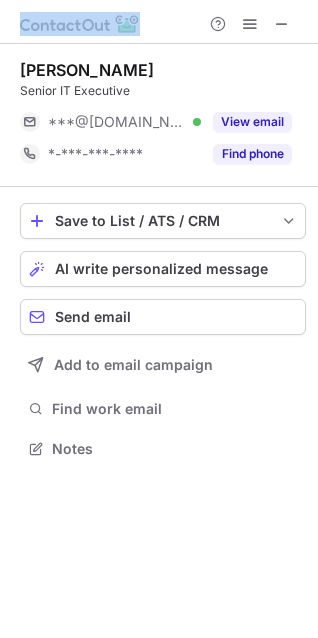 drag, startPoint x: 278, startPoint y: 38, endPoint x: 278, endPoint y: -13, distance: 51 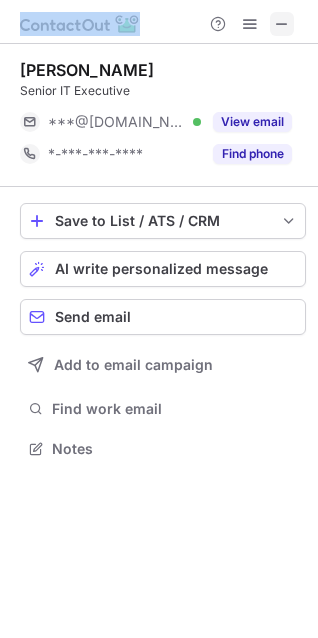 click at bounding box center (282, 24) 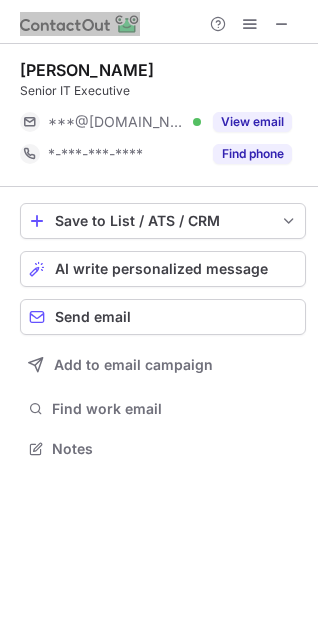 scroll, scrollTop: 441, scrollLeft: 318, axis: both 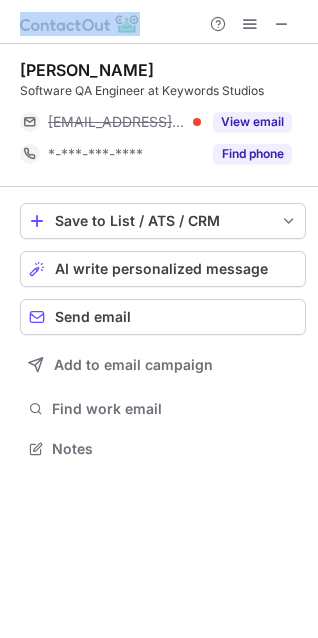 click on "View email" at bounding box center (252, 122) 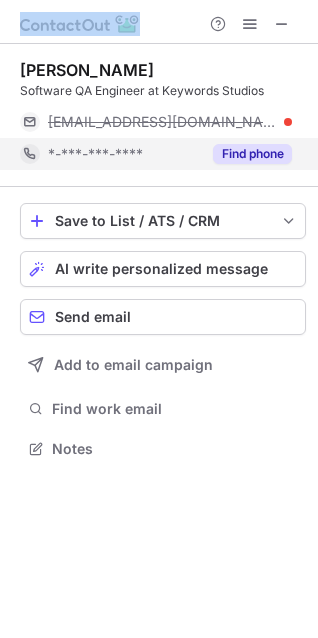 click on "Find phone" at bounding box center (252, 154) 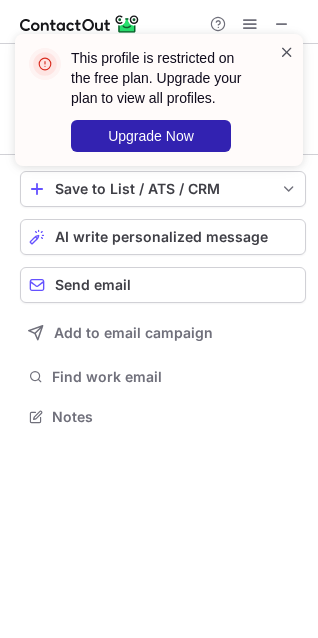 scroll, scrollTop: 403, scrollLeft: 318, axis: both 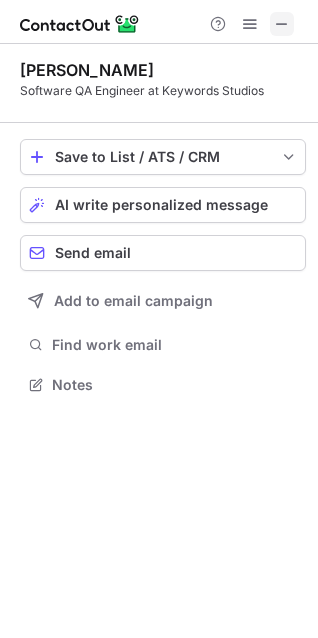 click at bounding box center (282, 24) 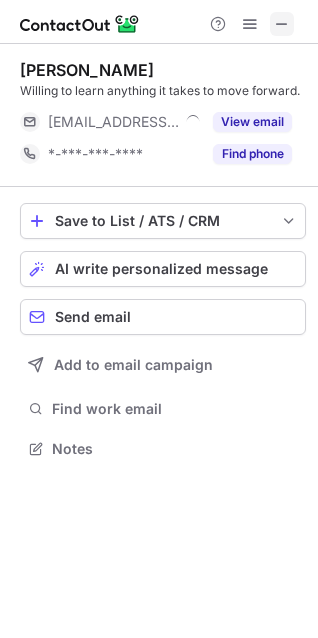 scroll, scrollTop: 435, scrollLeft: 318, axis: both 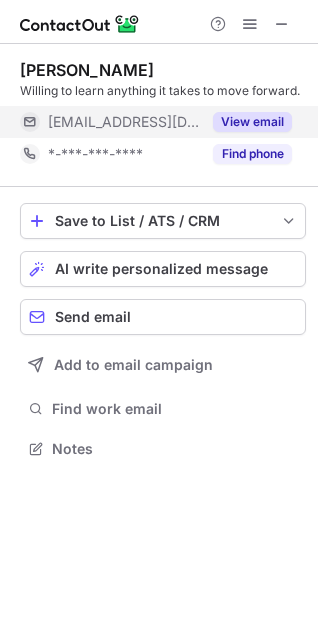click on "View email" at bounding box center (252, 122) 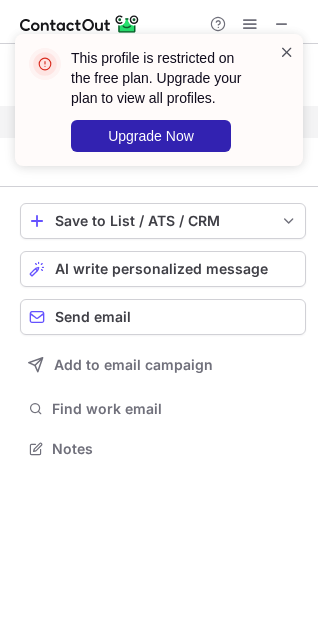 click at bounding box center (287, 52) 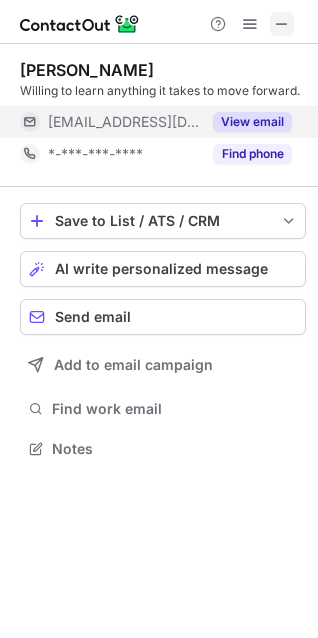 click at bounding box center [282, 24] 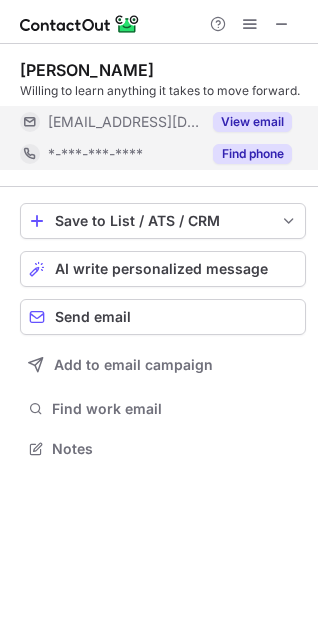 scroll, scrollTop: 10, scrollLeft: 10, axis: both 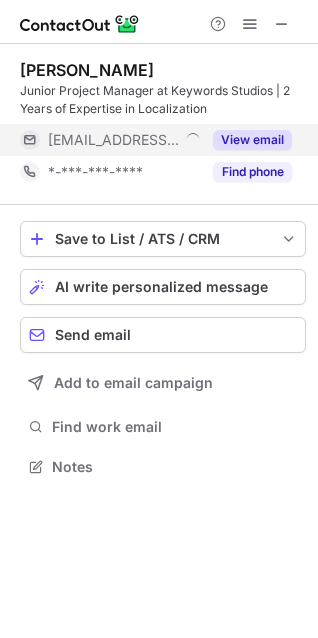click on "View email" at bounding box center (252, 140) 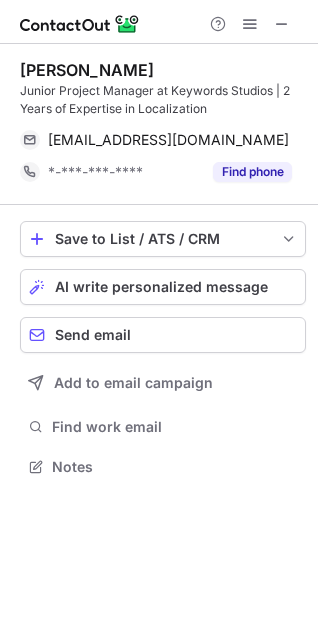 scroll, scrollTop: 453, scrollLeft: 318, axis: both 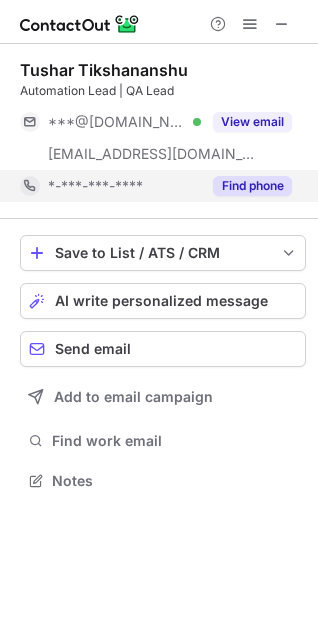 click on "Find phone" at bounding box center [246, 186] 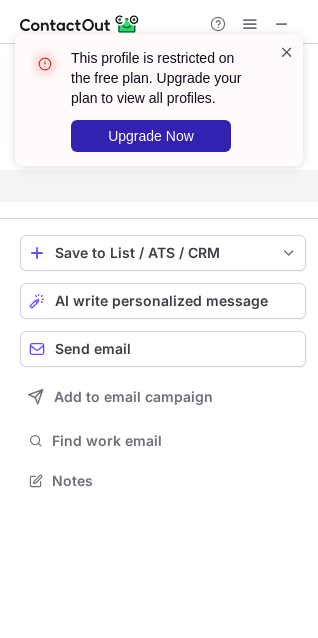 scroll, scrollTop: 435, scrollLeft: 318, axis: both 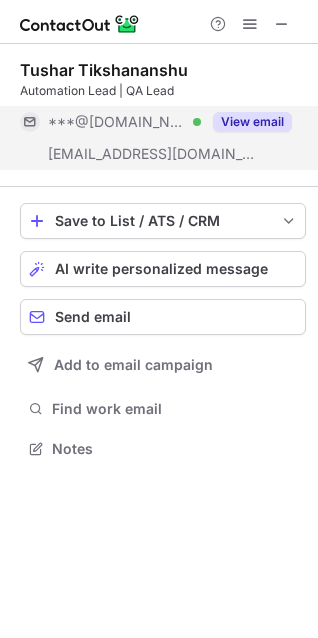 click on "View email" at bounding box center [252, 122] 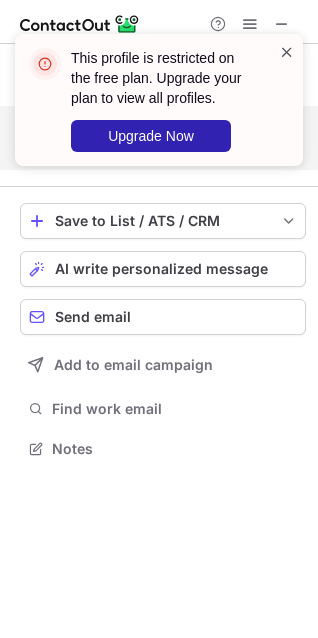 click at bounding box center [287, 52] 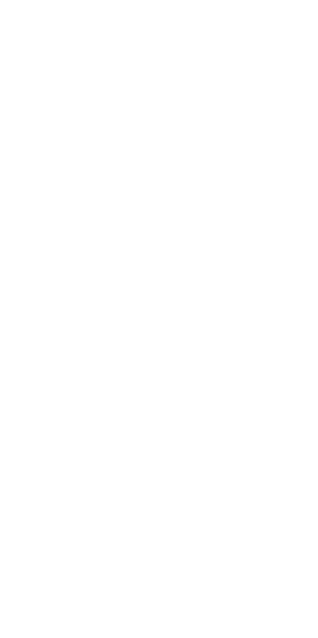scroll, scrollTop: 0, scrollLeft: 0, axis: both 